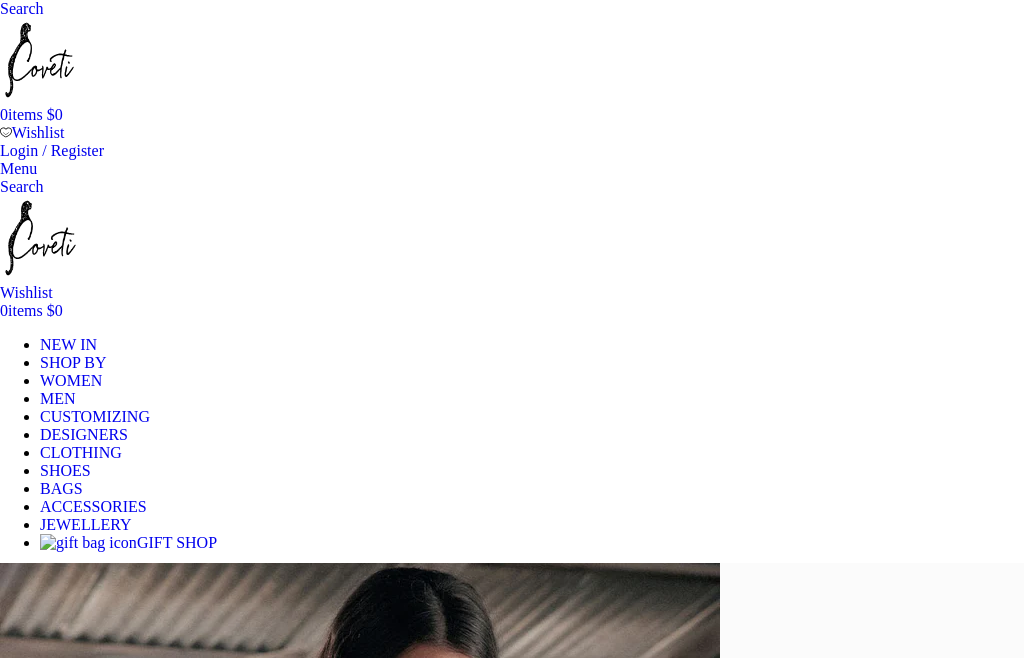 scroll, scrollTop: 0, scrollLeft: 0, axis: both 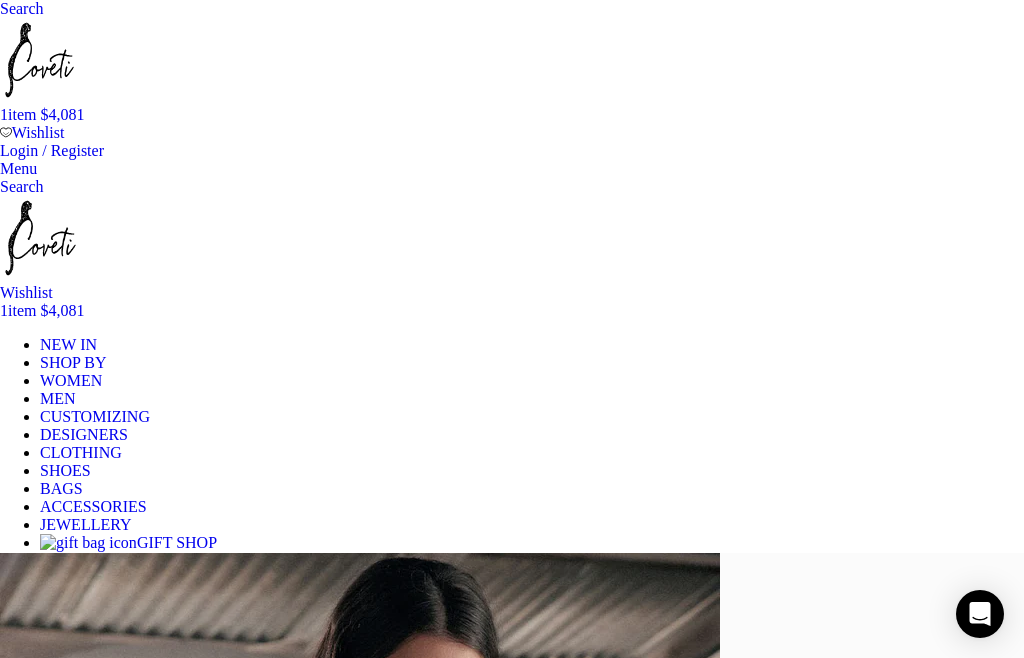 click on "Wishlist" at bounding box center (26, 292) 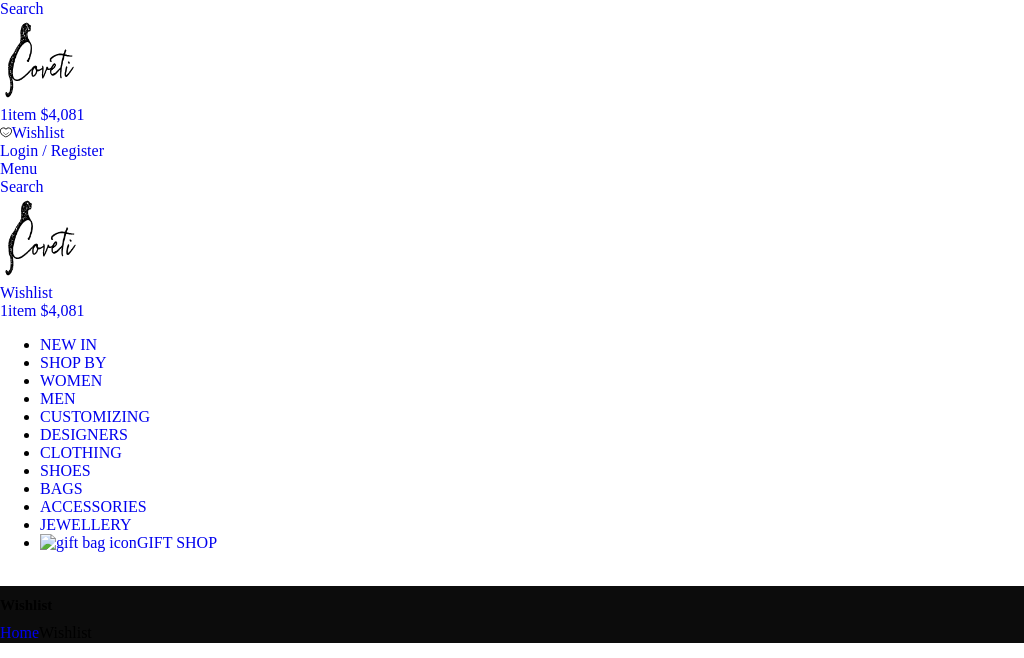 scroll, scrollTop: 0, scrollLeft: 0, axis: both 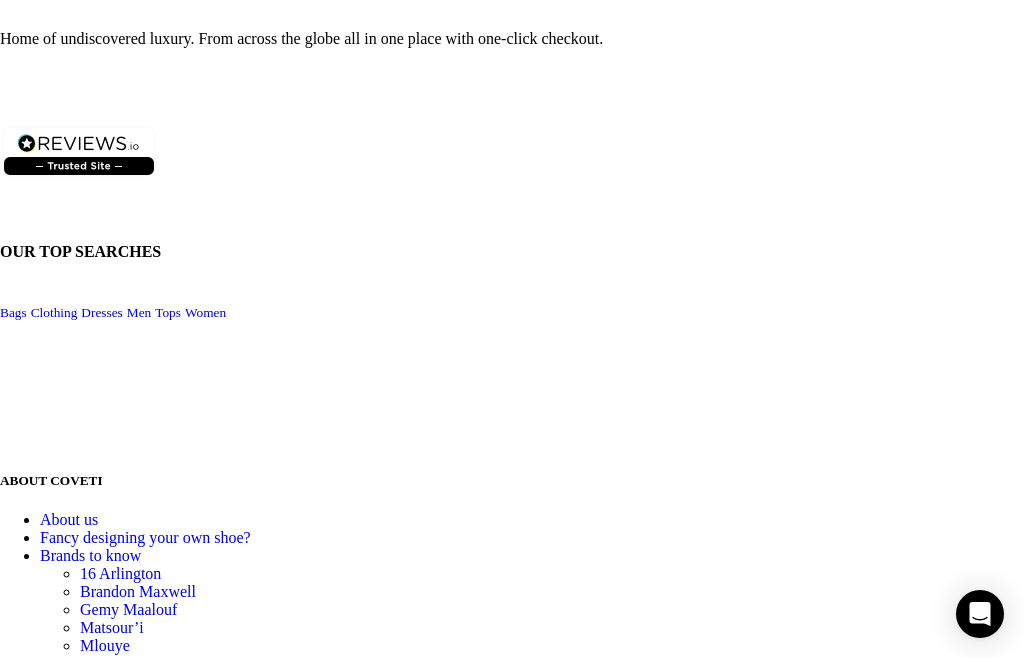 click on "Email" at bounding box center (512, 1439) 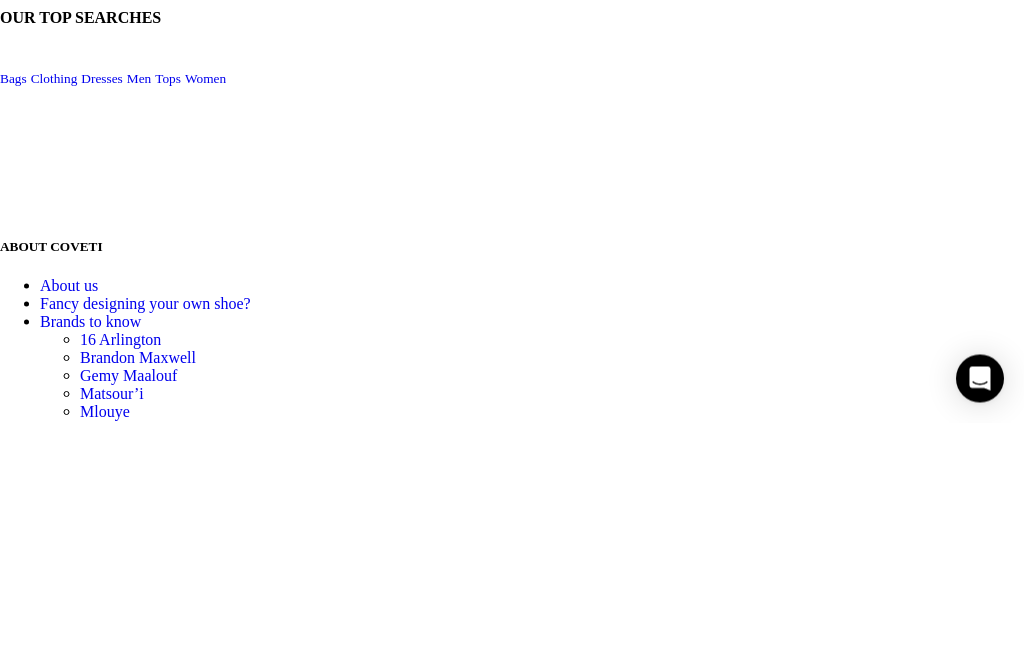 type on "jodiekokos@yahoo.com" 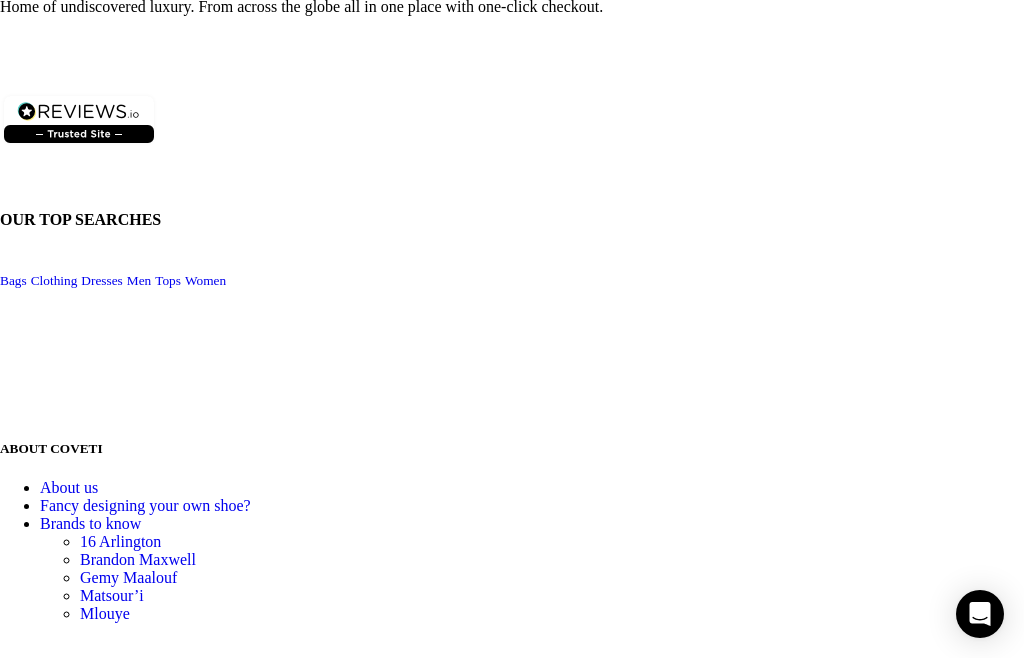 click on "Sign up" at bounding box center (512, 1471) 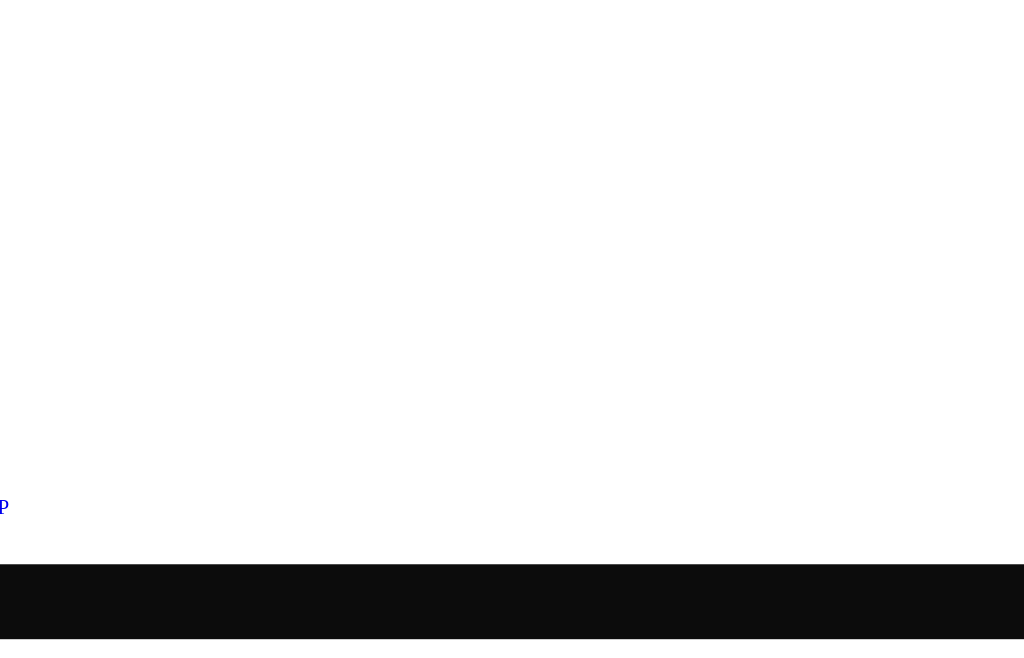 scroll, scrollTop: 0, scrollLeft: 0, axis: both 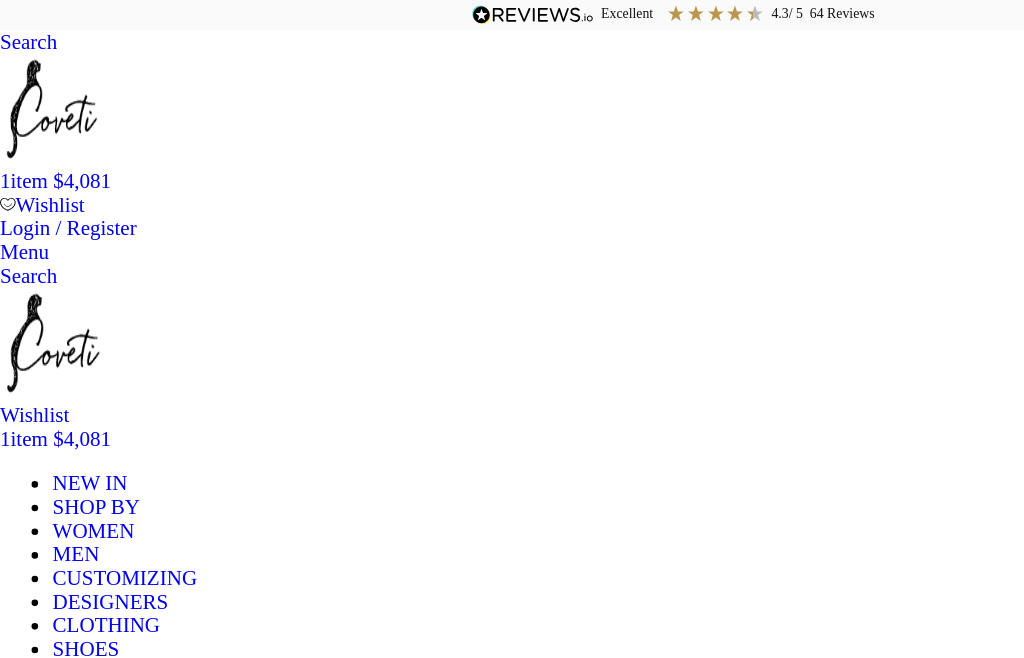 click at bounding box center [0, 191] 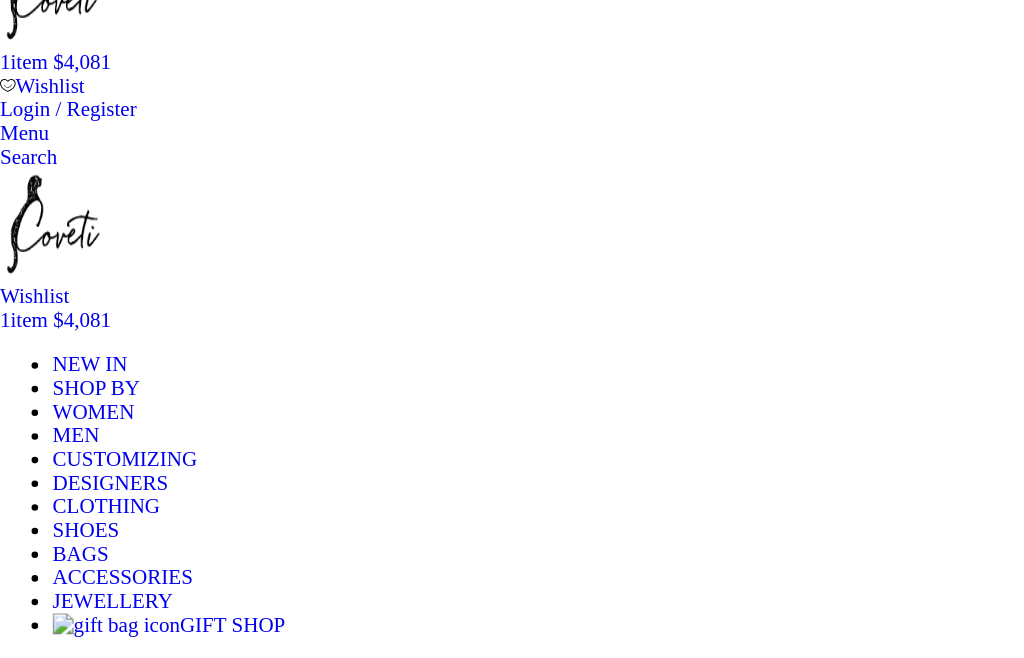 scroll, scrollTop: 0, scrollLeft: 0, axis: both 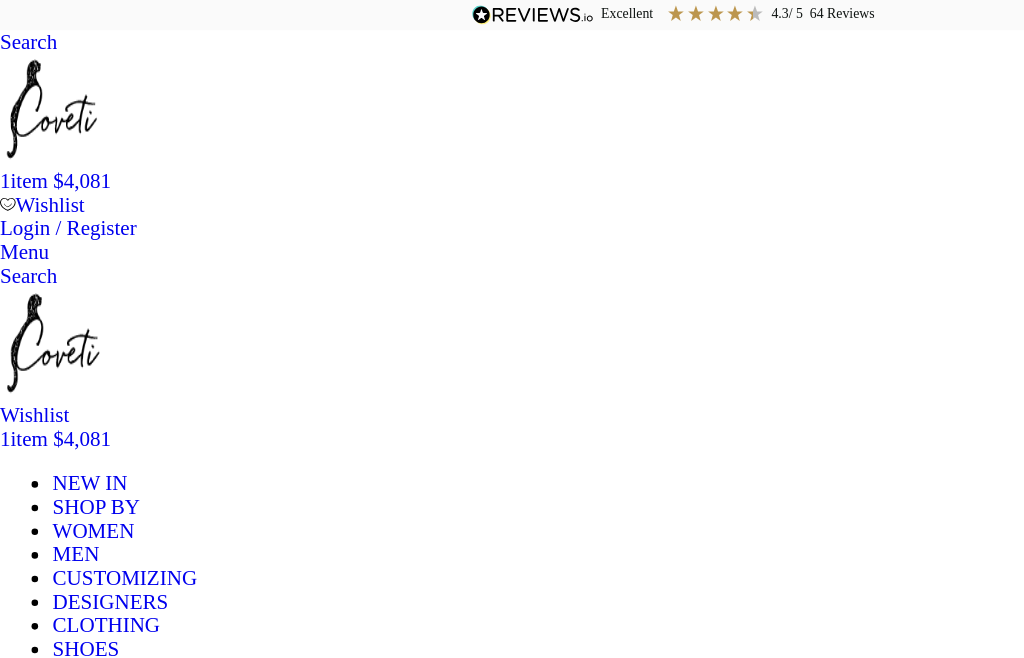 click on "Menu" at bounding box center [58, 2820] 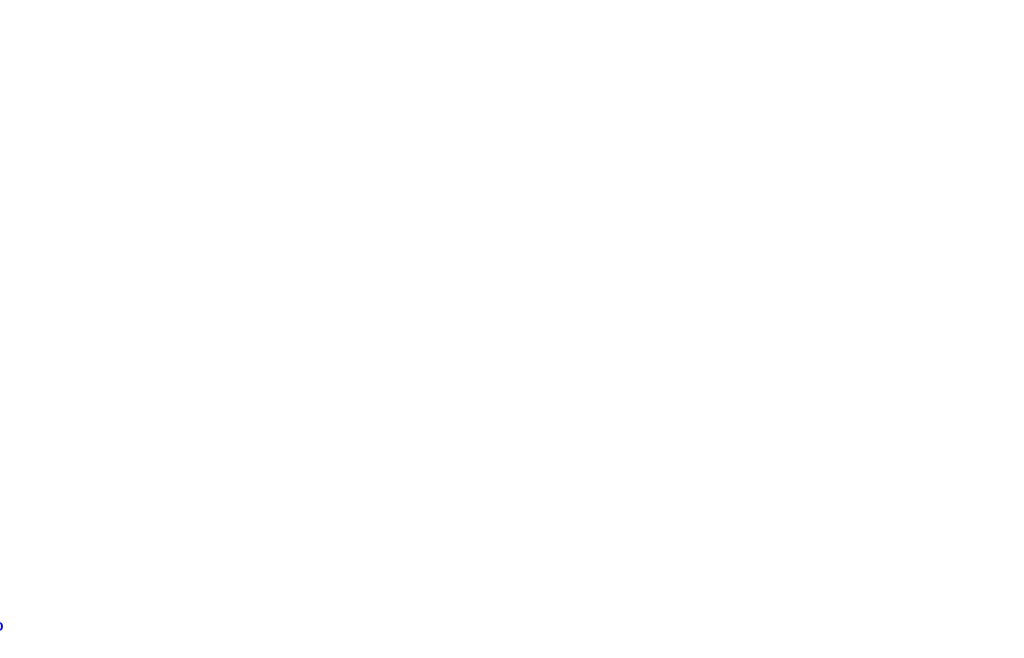 scroll, scrollTop: 0, scrollLeft: 0, axis: both 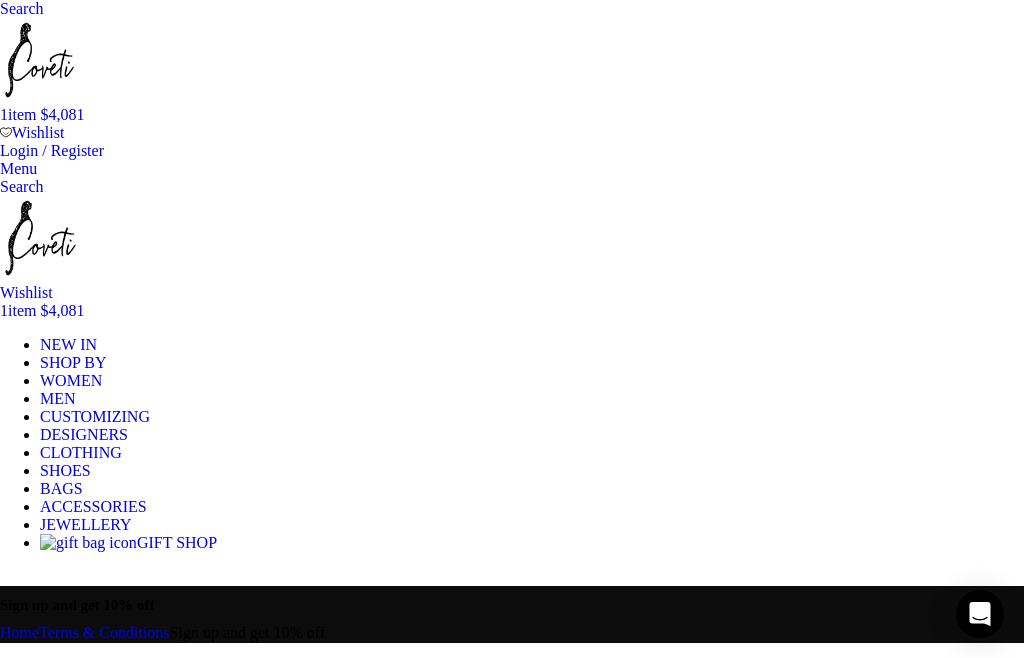 click on "Sign up and get 10% off" at bounding box center [248, 632] 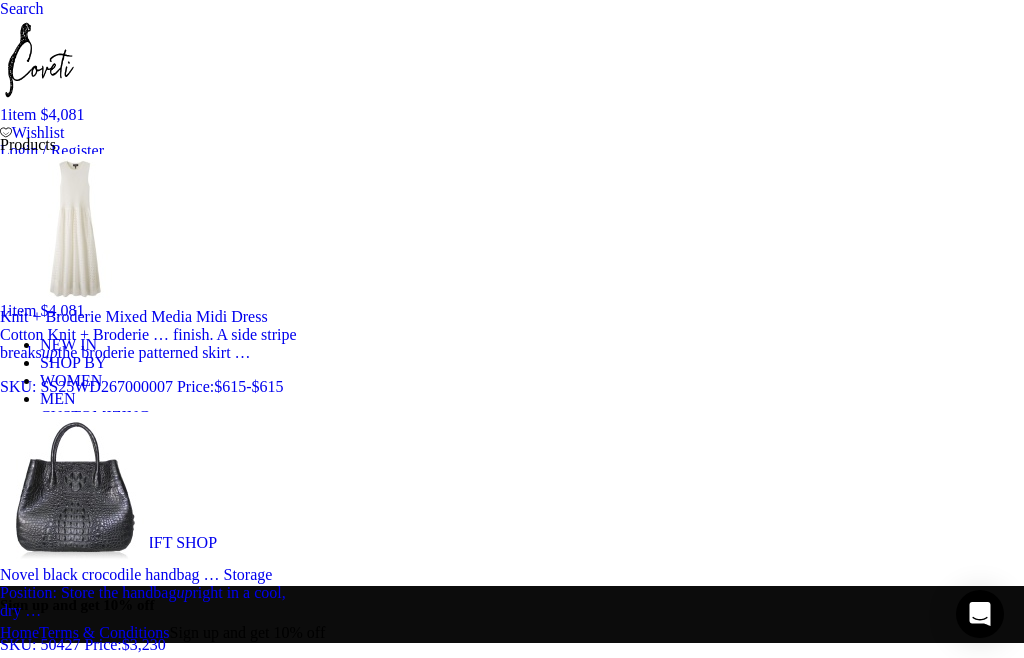 type on "Sign up" 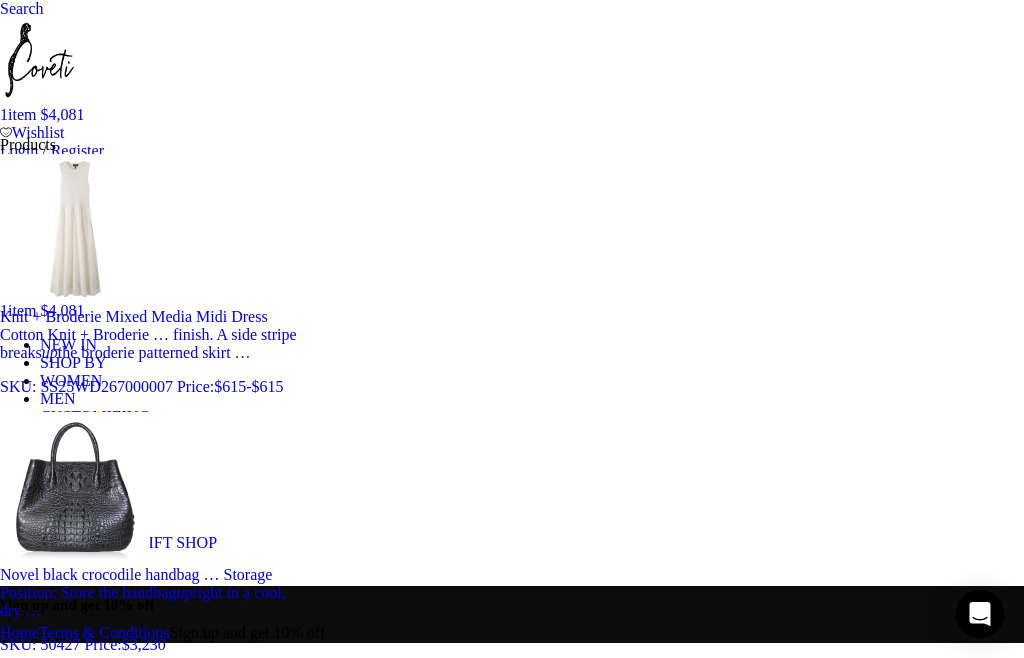 click on "Search" at bounding box center (210, 4847) 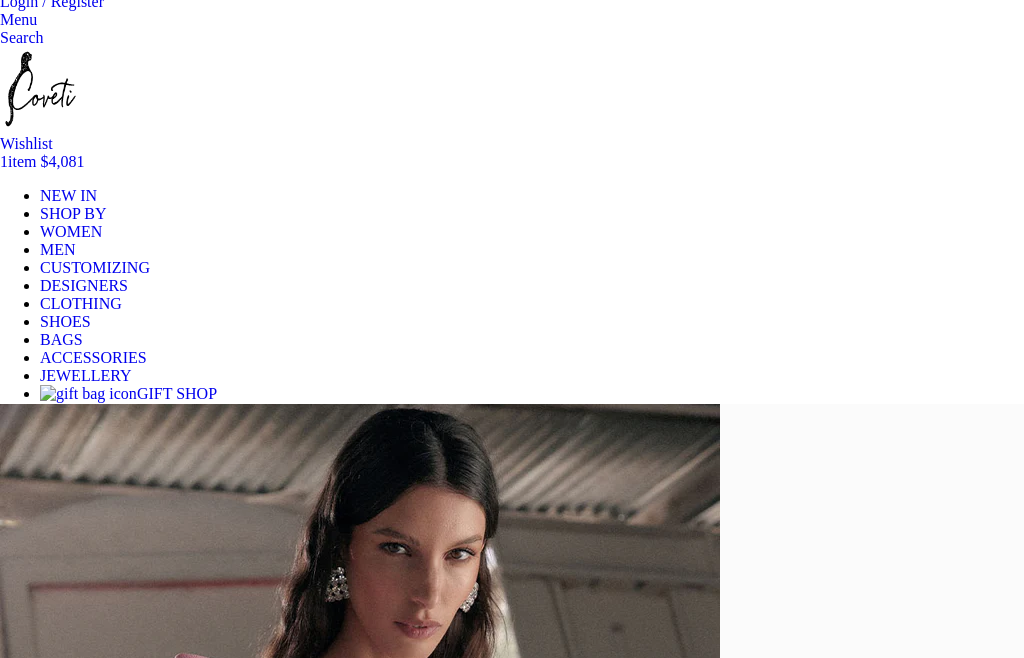 scroll, scrollTop: 0, scrollLeft: 0, axis: both 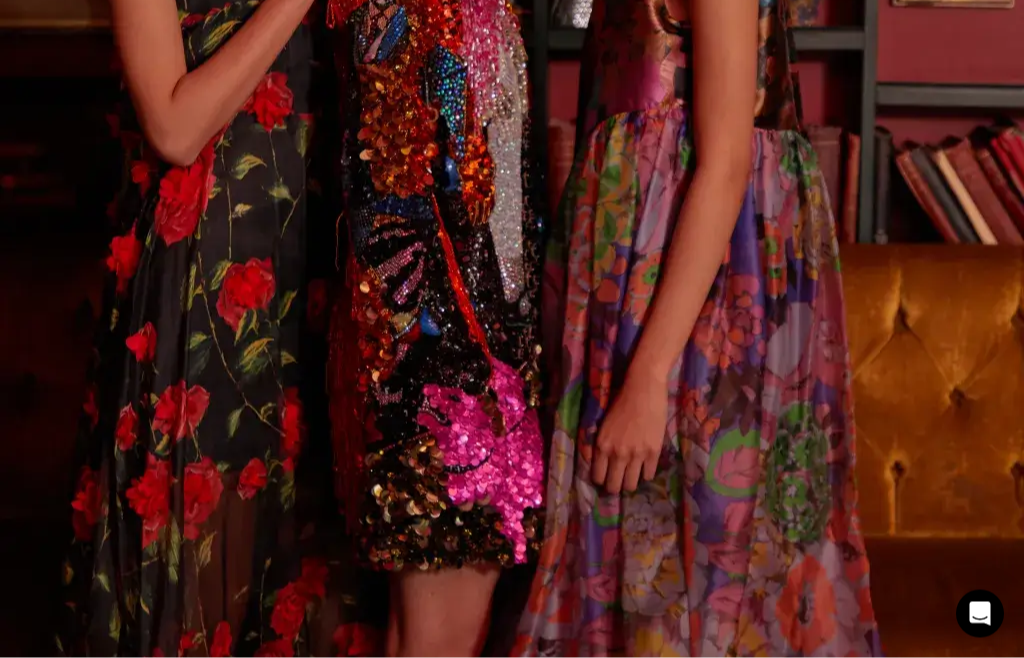 click on "Track your order" at bounding box center (94, 10742) 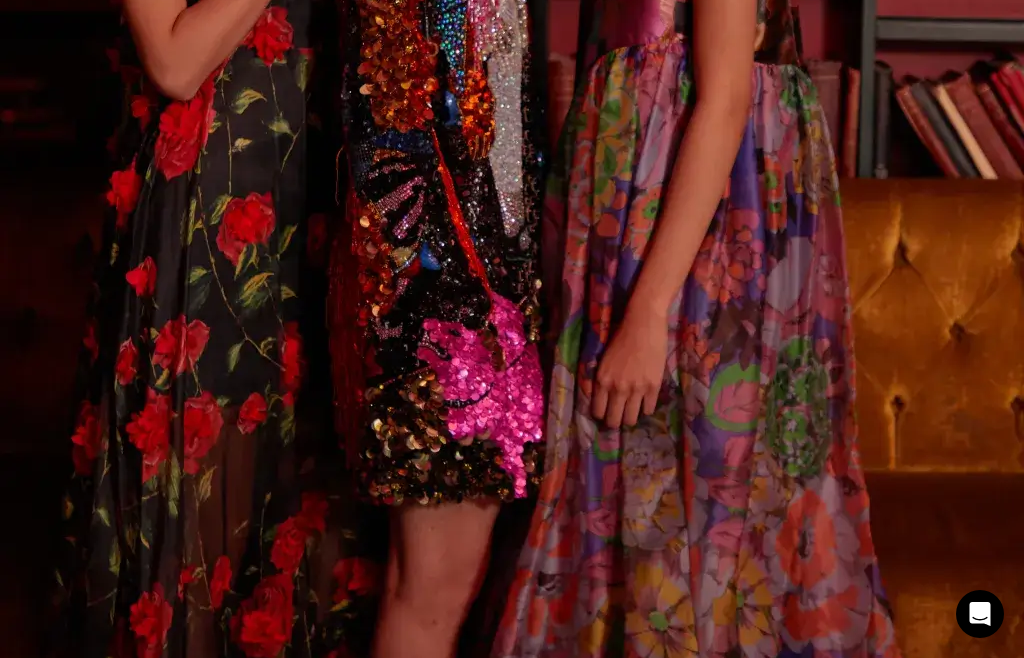 scroll, scrollTop: 5285, scrollLeft: 0, axis: vertical 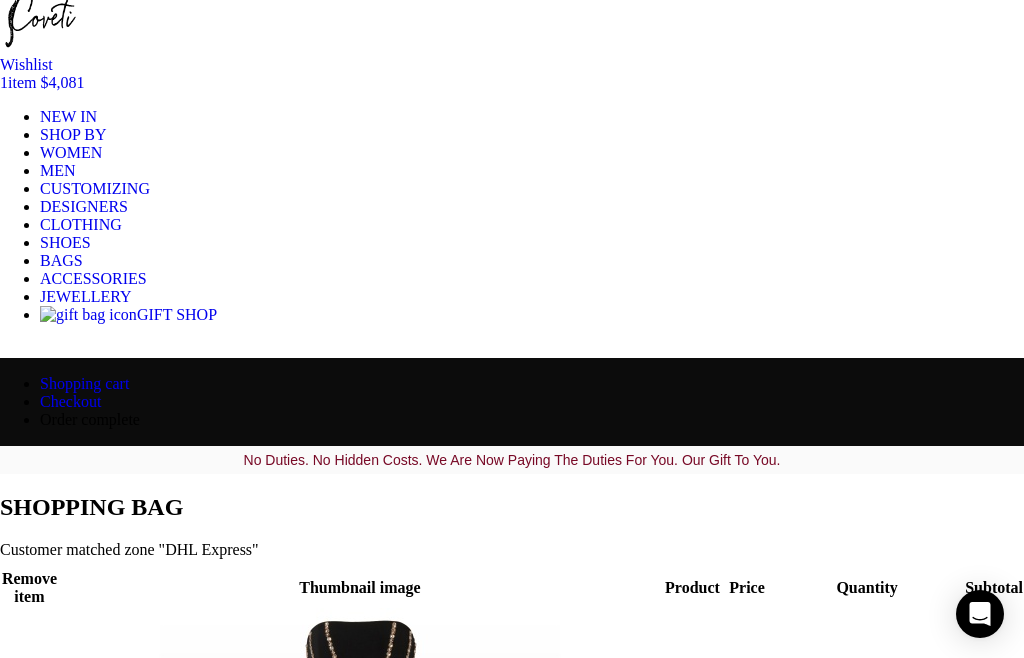 click on "Coupon:" at bounding box center [148, 1224] 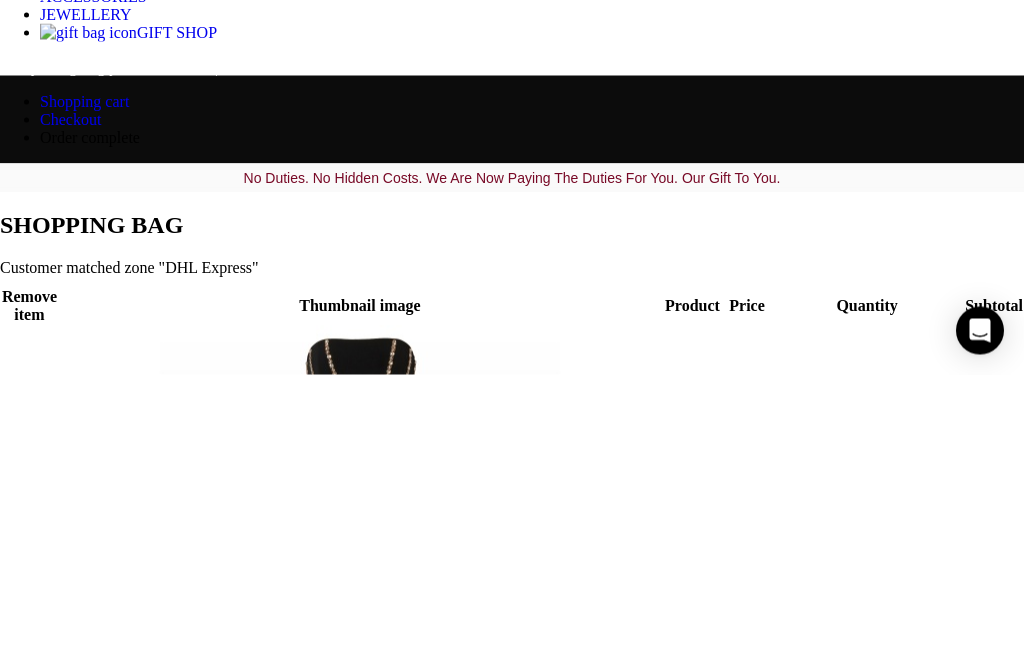 scroll, scrollTop: 0, scrollLeft: 429, axis: horizontal 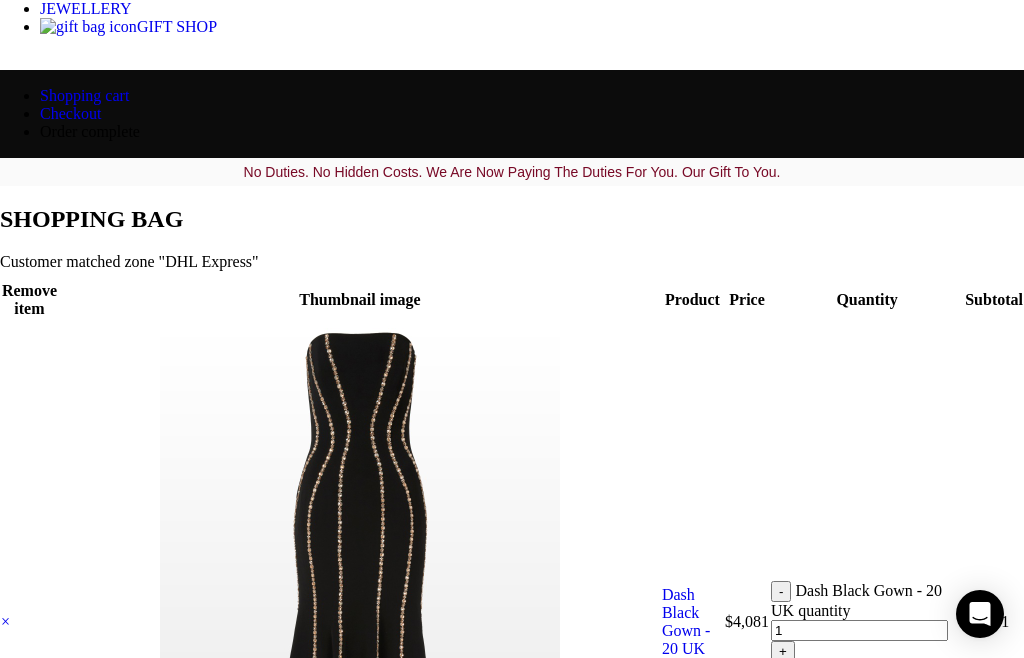click on "Coupon:" at bounding box center (148, 936) 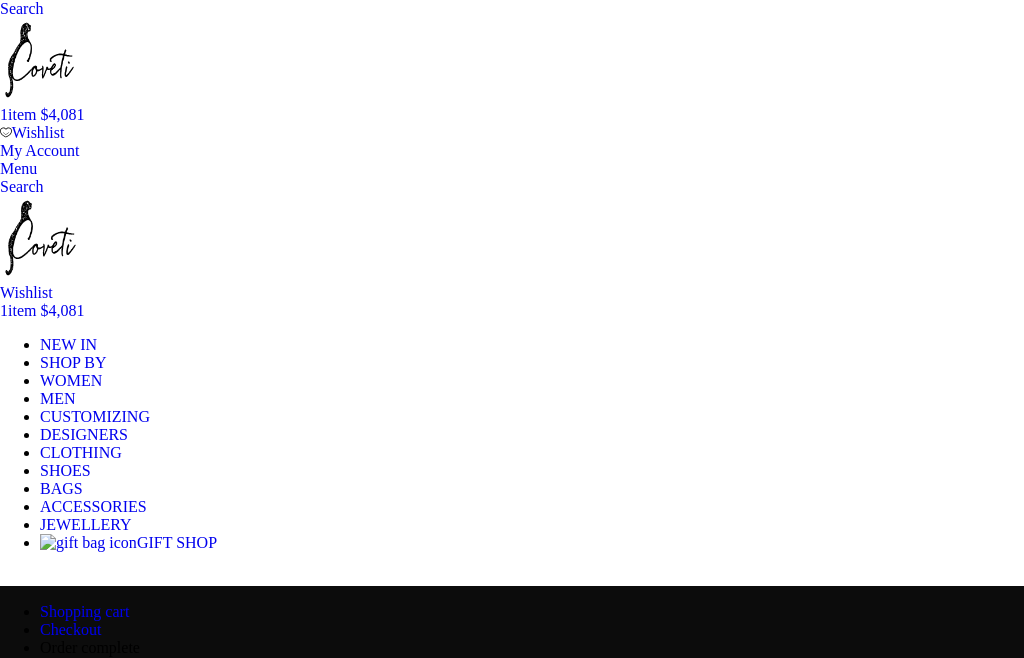 scroll, scrollTop: 0, scrollLeft: 0, axis: both 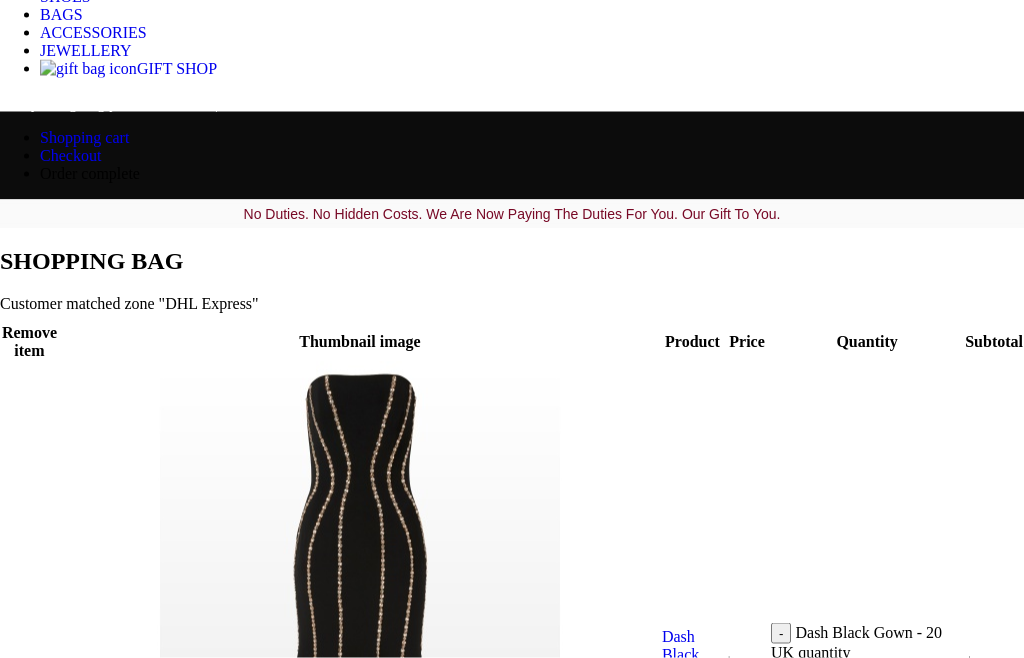 click on "Coupon:" at bounding box center (148, 978) 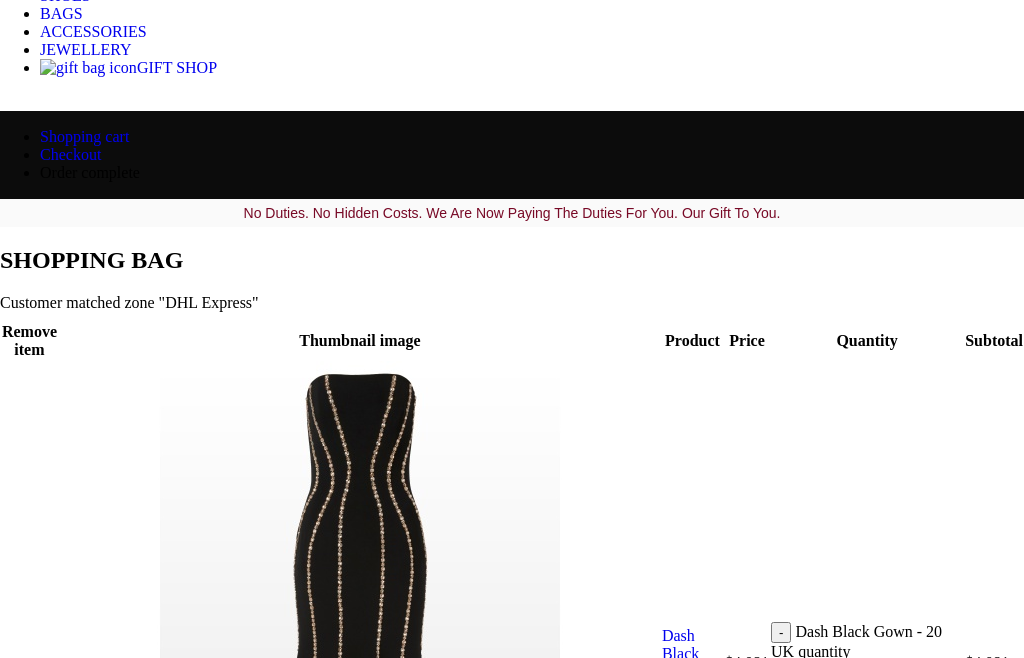 scroll, scrollTop: 497, scrollLeft: 0, axis: vertical 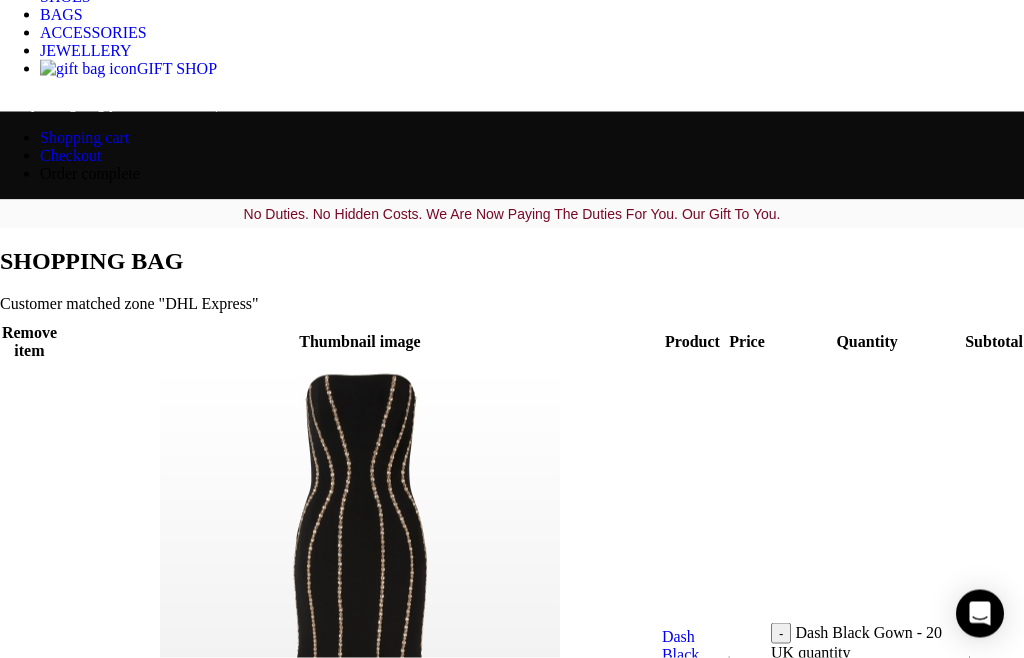 type on "MY5" 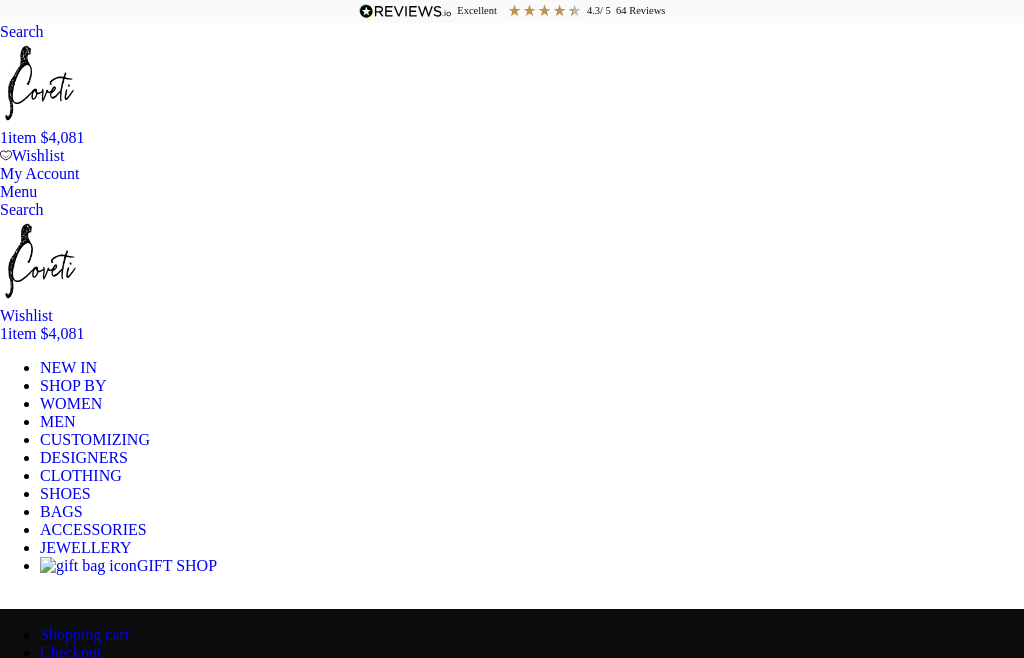 scroll, scrollTop: 0, scrollLeft: 0, axis: both 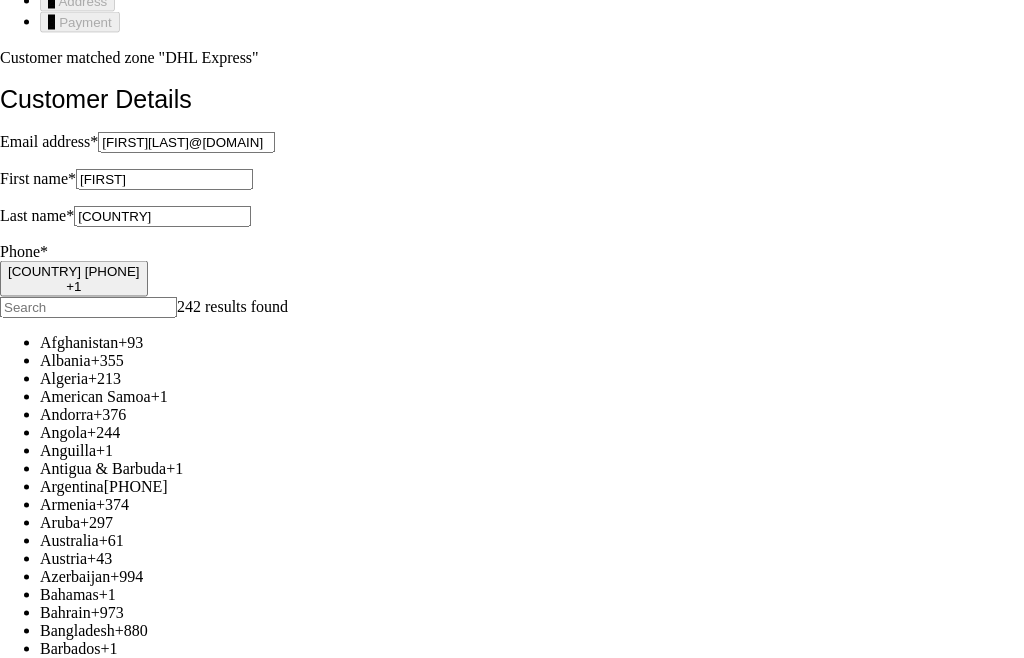 click on "Continue" at bounding box center (34, 4753) 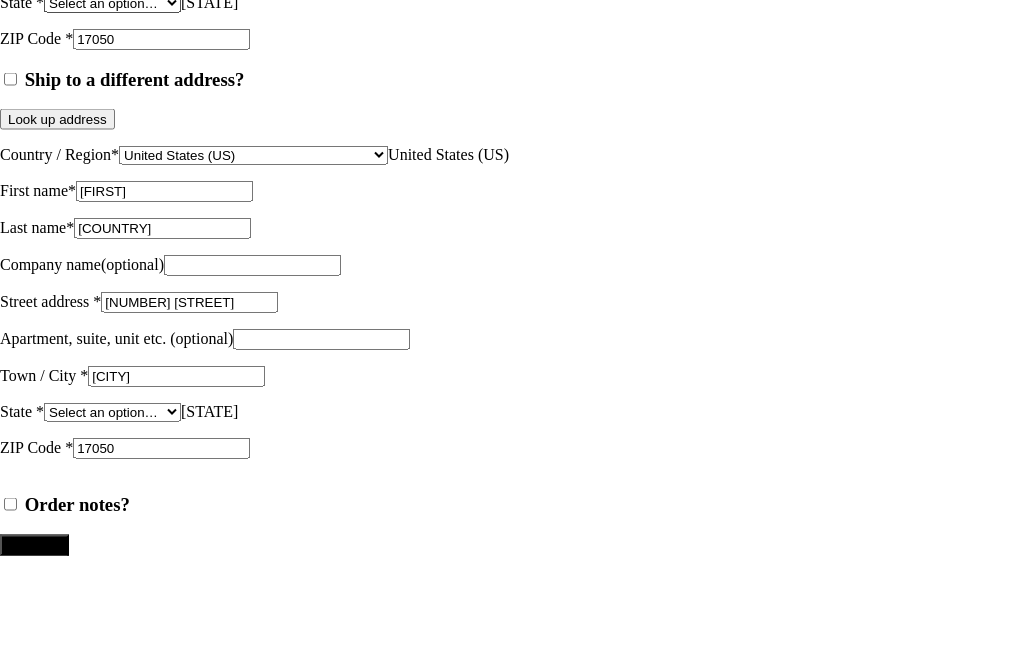 scroll, scrollTop: 1166, scrollLeft: 0, axis: vertical 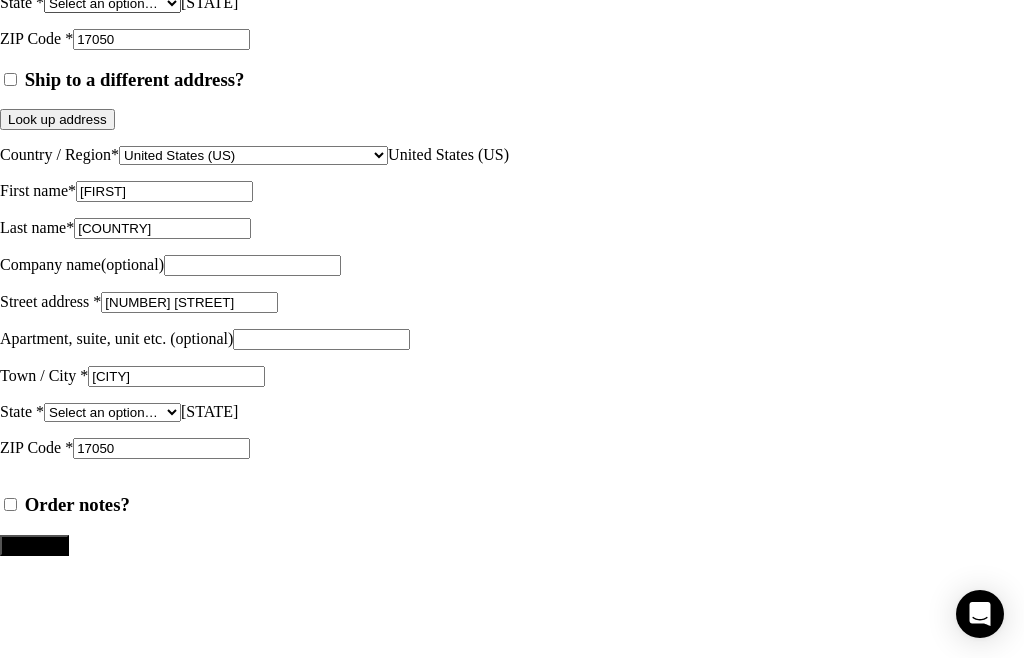 click on "Continue" at bounding box center [34, 545] 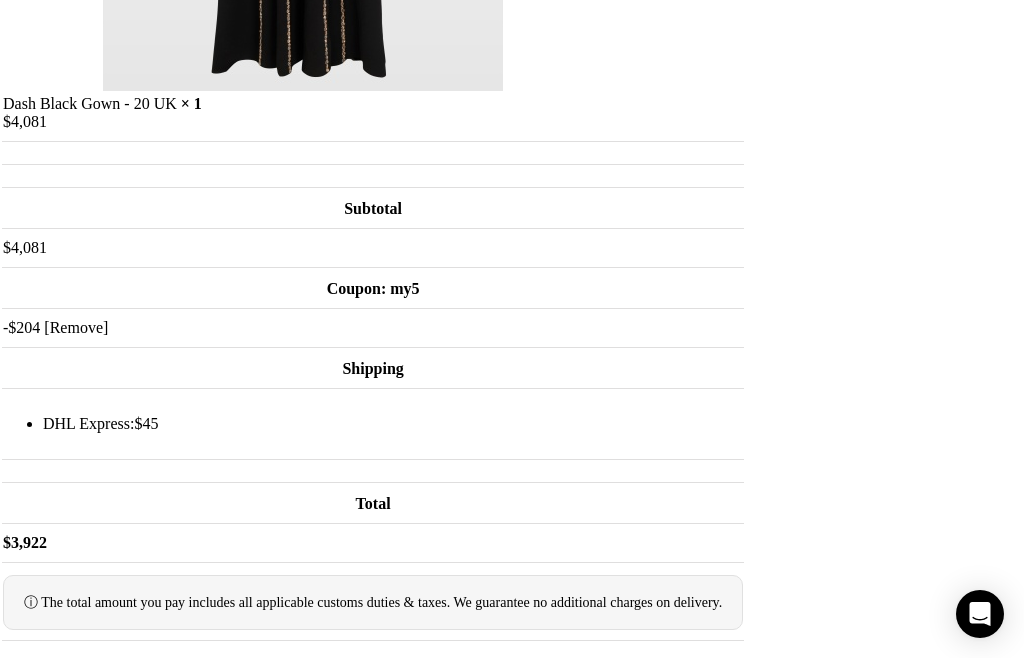 scroll, scrollTop: 829, scrollLeft: 0, axis: vertical 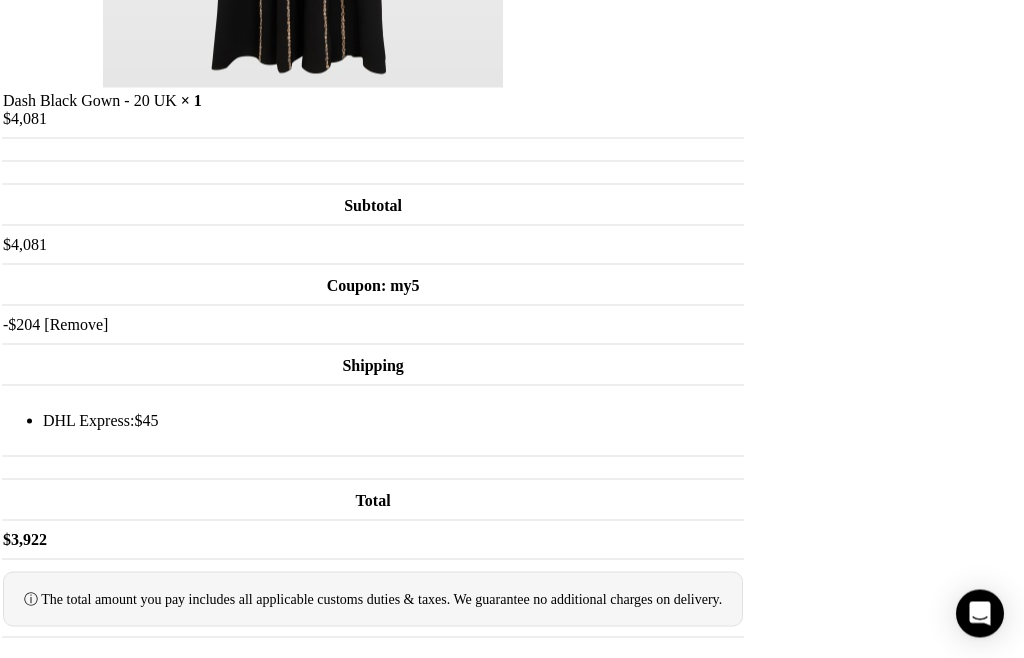 click on "I have read and agree to the website  terms and conditions   *" at bounding box center [10, 852] 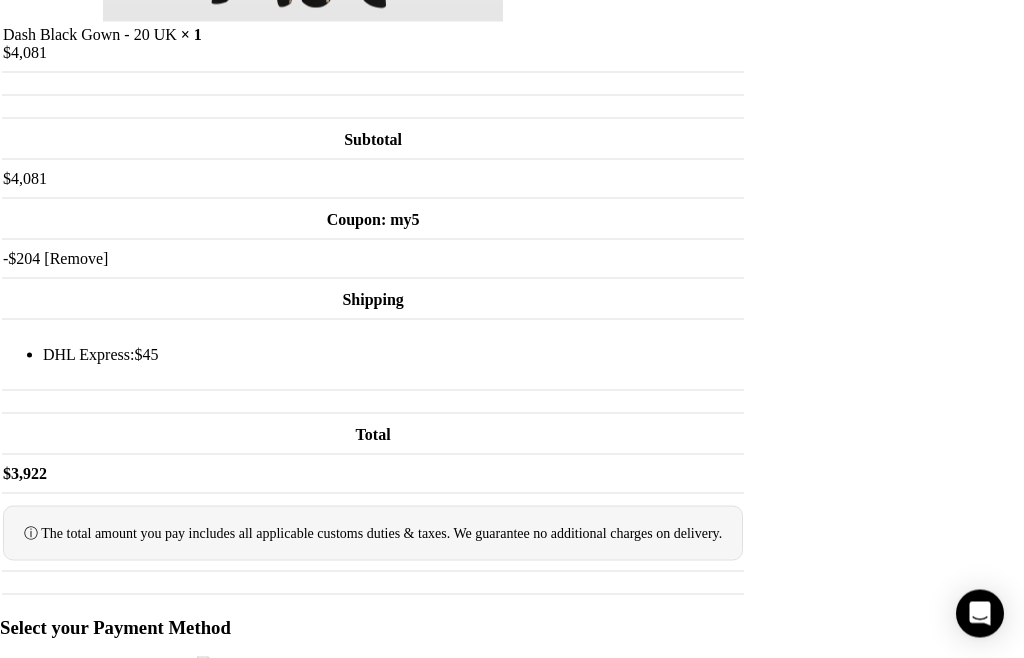 scroll, scrollTop: 932, scrollLeft: 0, axis: vertical 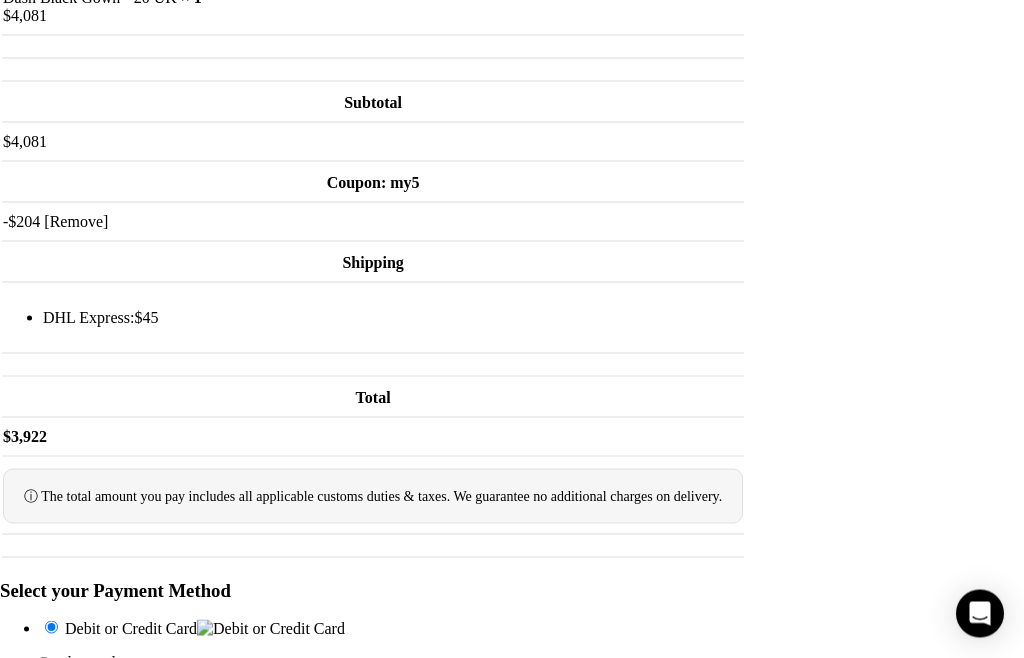 click on "Proceed to Pay" at bounding box center (53, 786) 